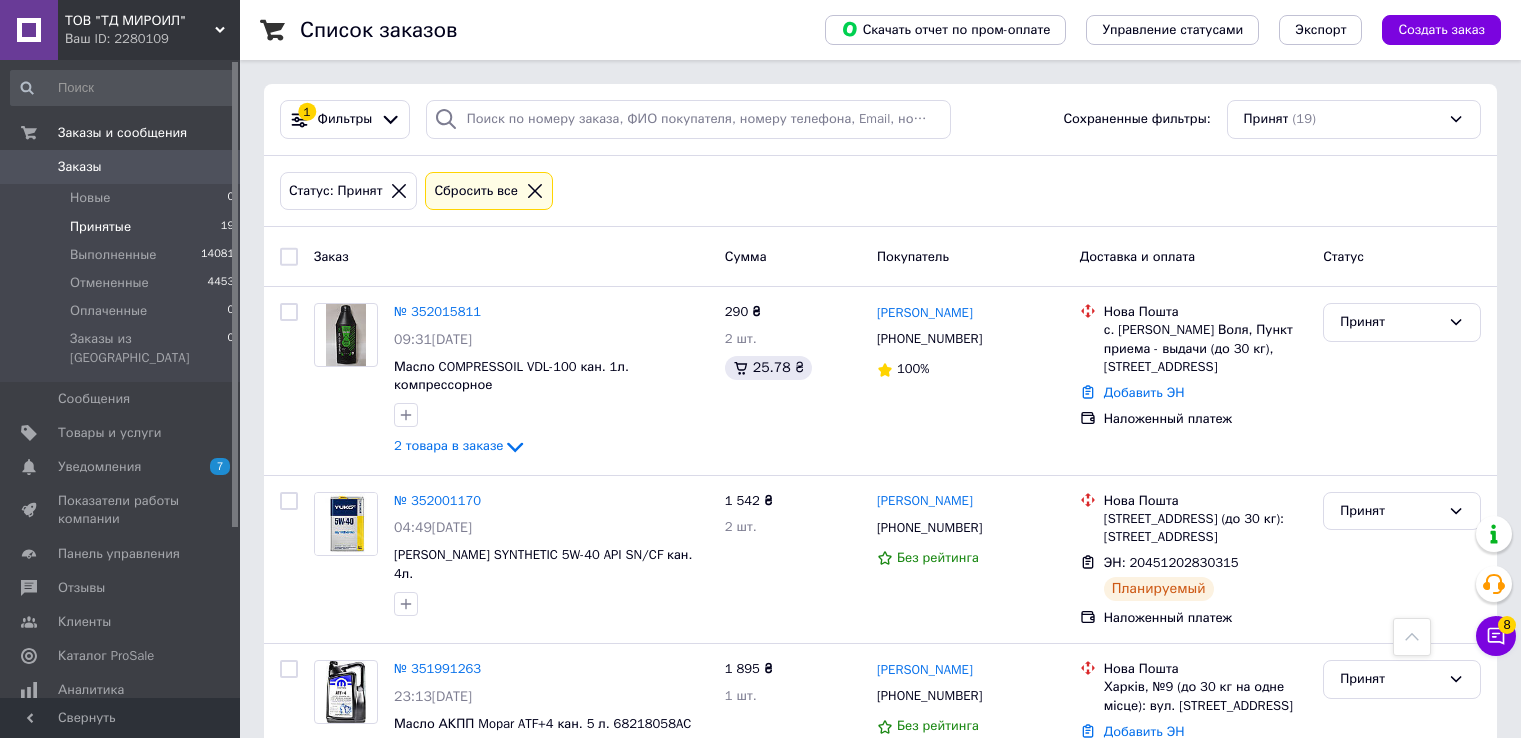scroll, scrollTop: 2683, scrollLeft: 0, axis: vertical 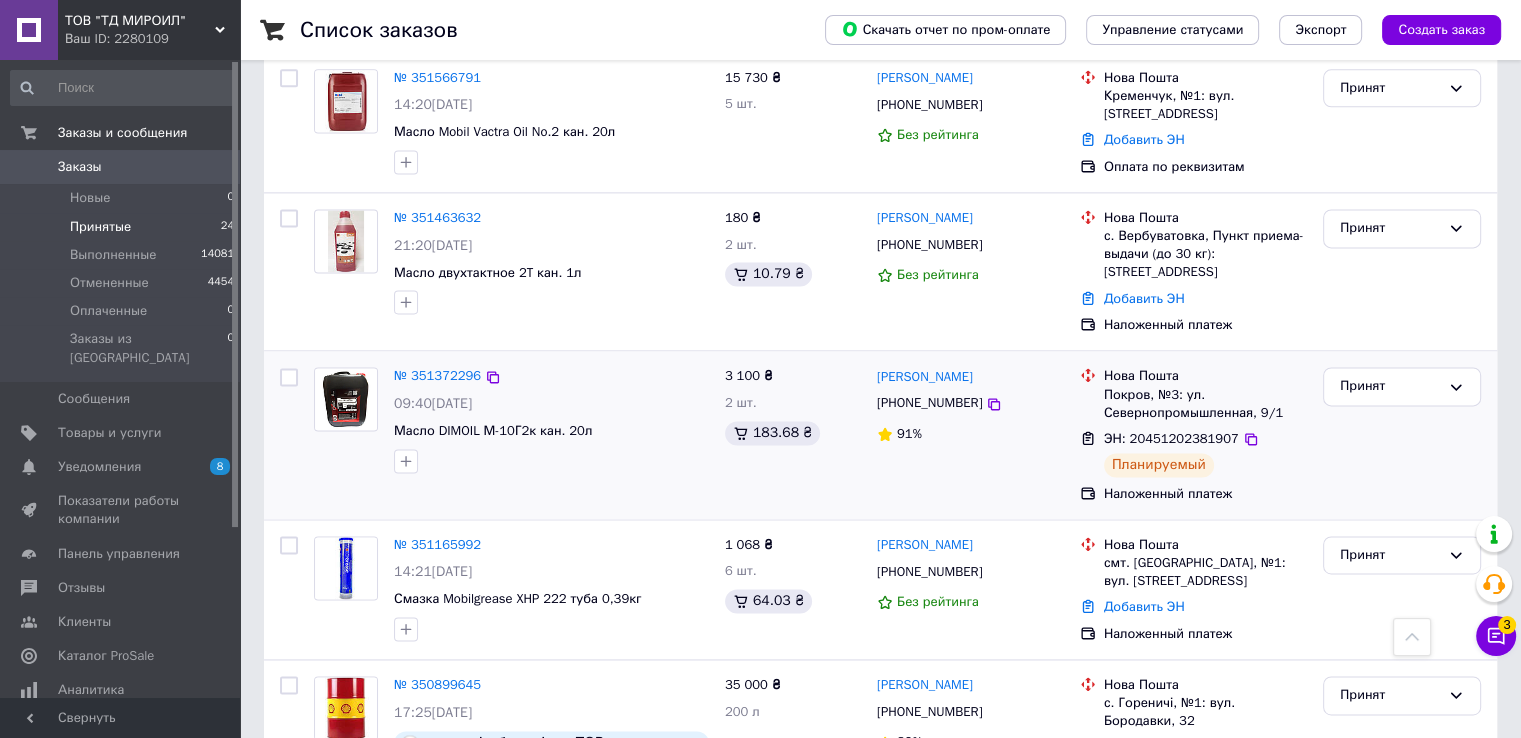 drag, startPoint x: 1400, startPoint y: 327, endPoint x: 1376, endPoint y: 327, distance: 24 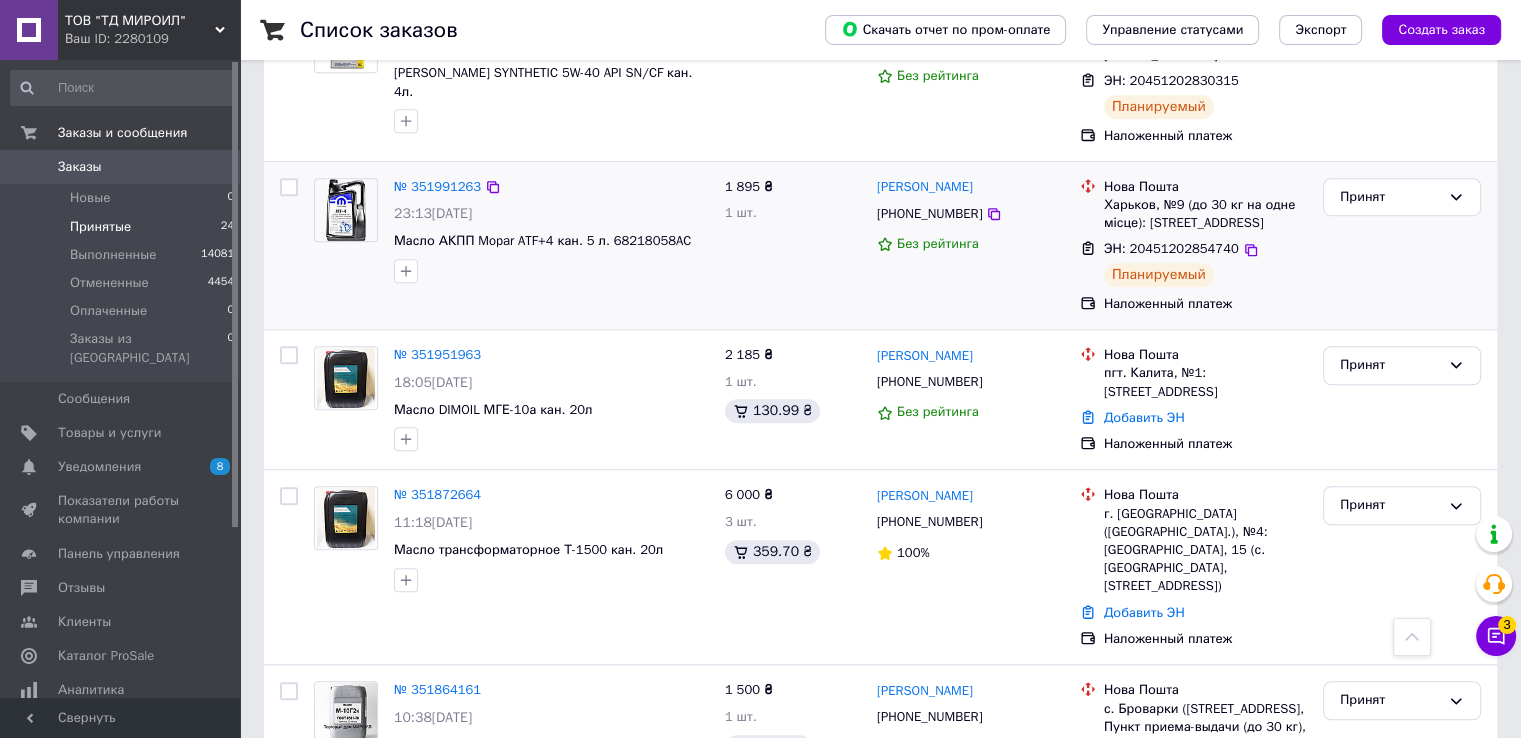 scroll, scrollTop: 1300, scrollLeft: 0, axis: vertical 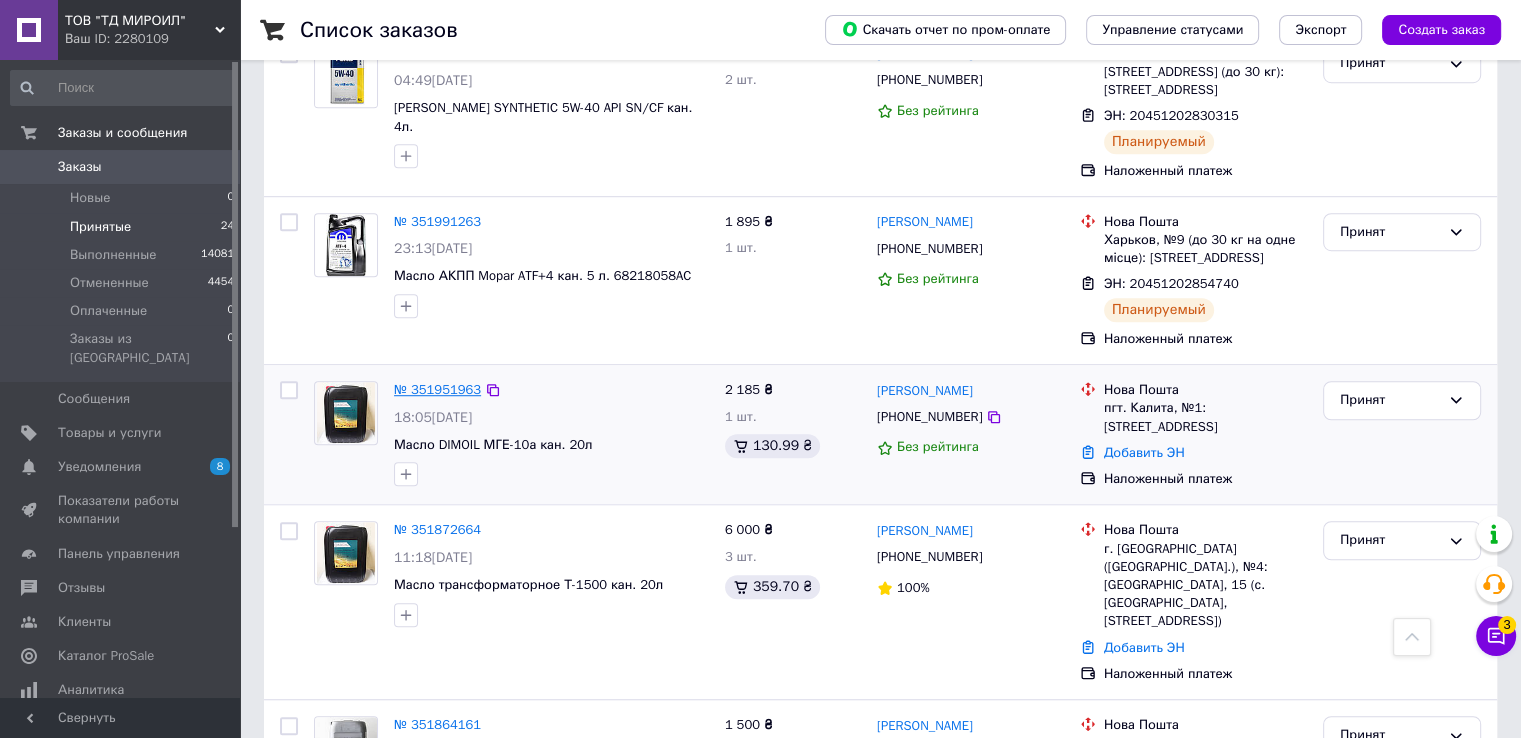 click on "№ 351951963" at bounding box center (437, 389) 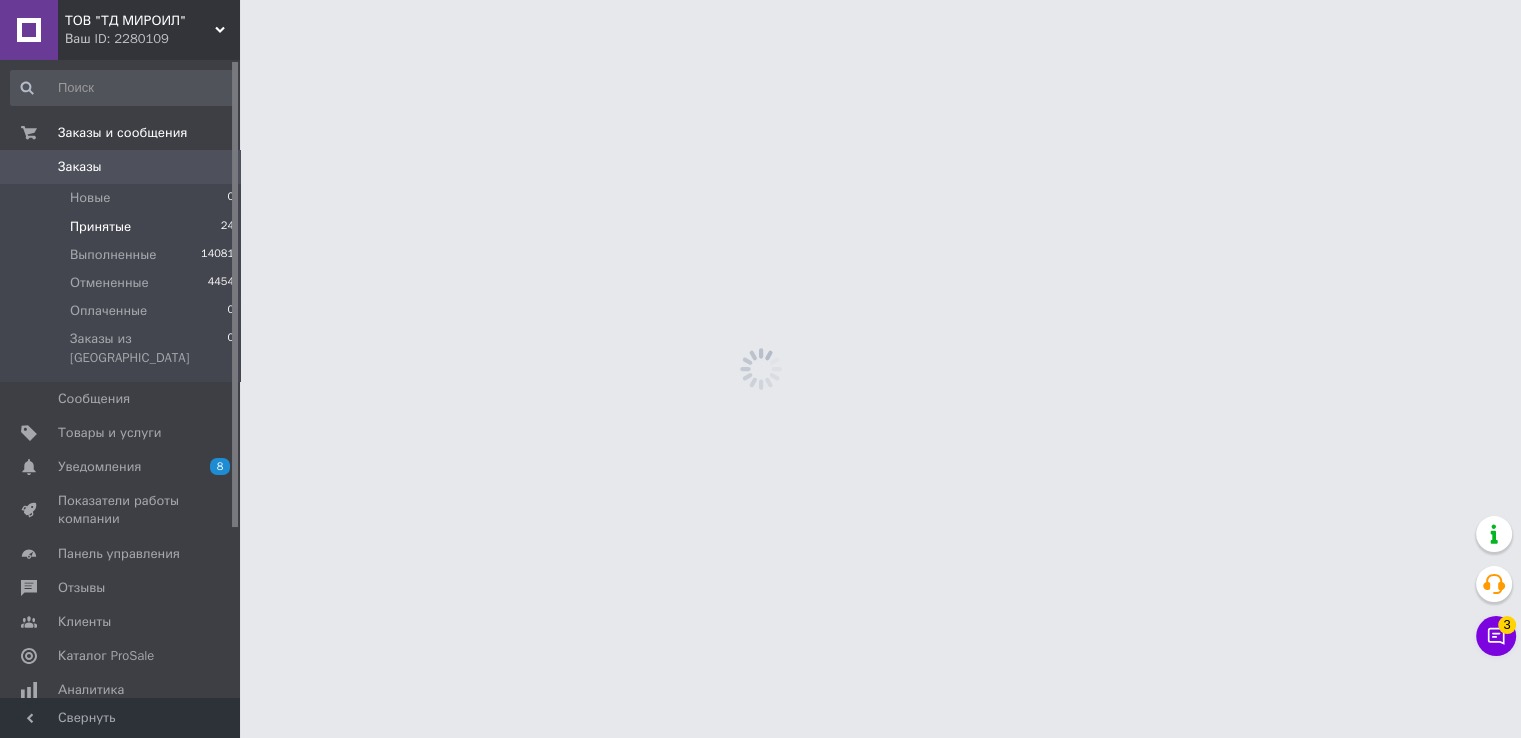 scroll, scrollTop: 0, scrollLeft: 0, axis: both 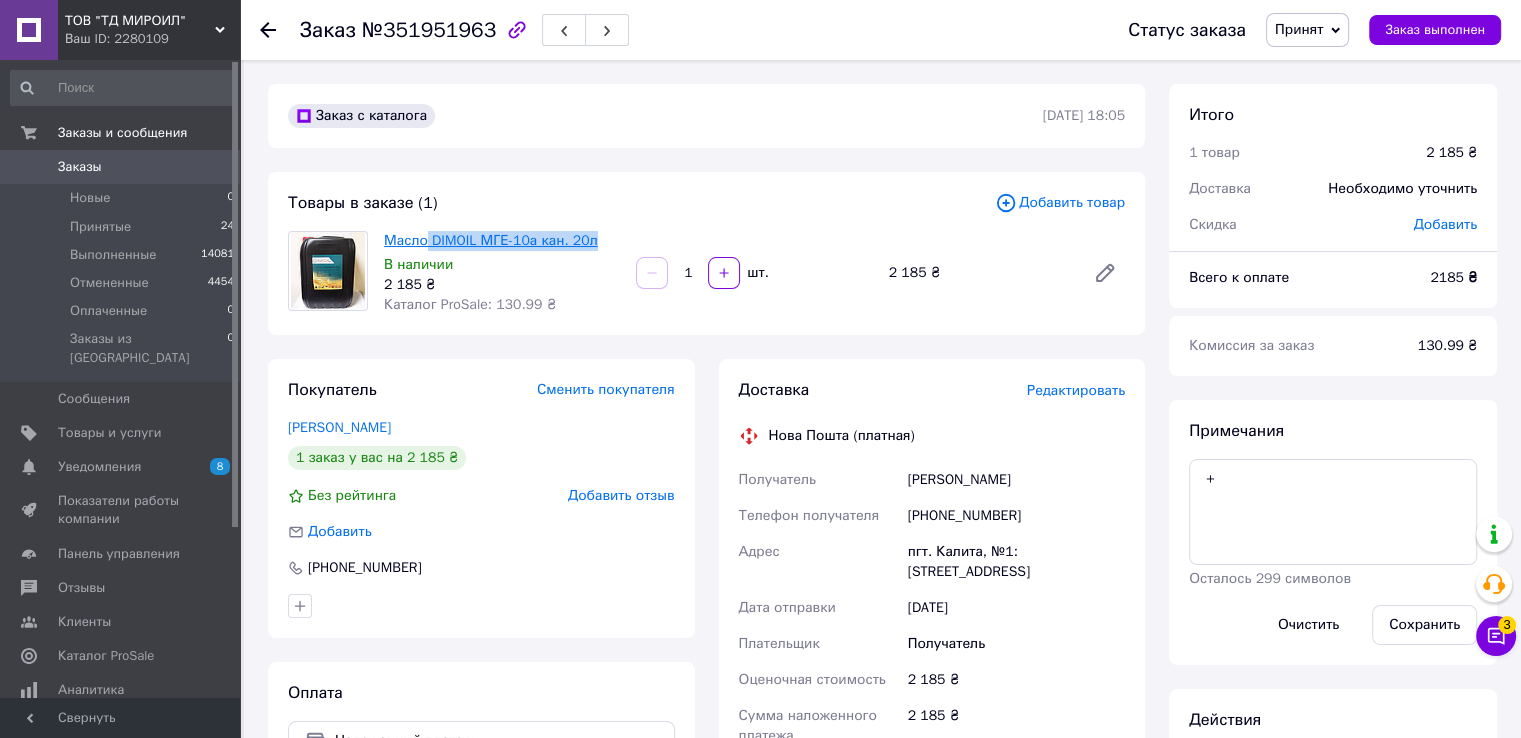 drag, startPoint x: 598, startPoint y: 237, endPoint x: 426, endPoint y: 238, distance: 172.00291 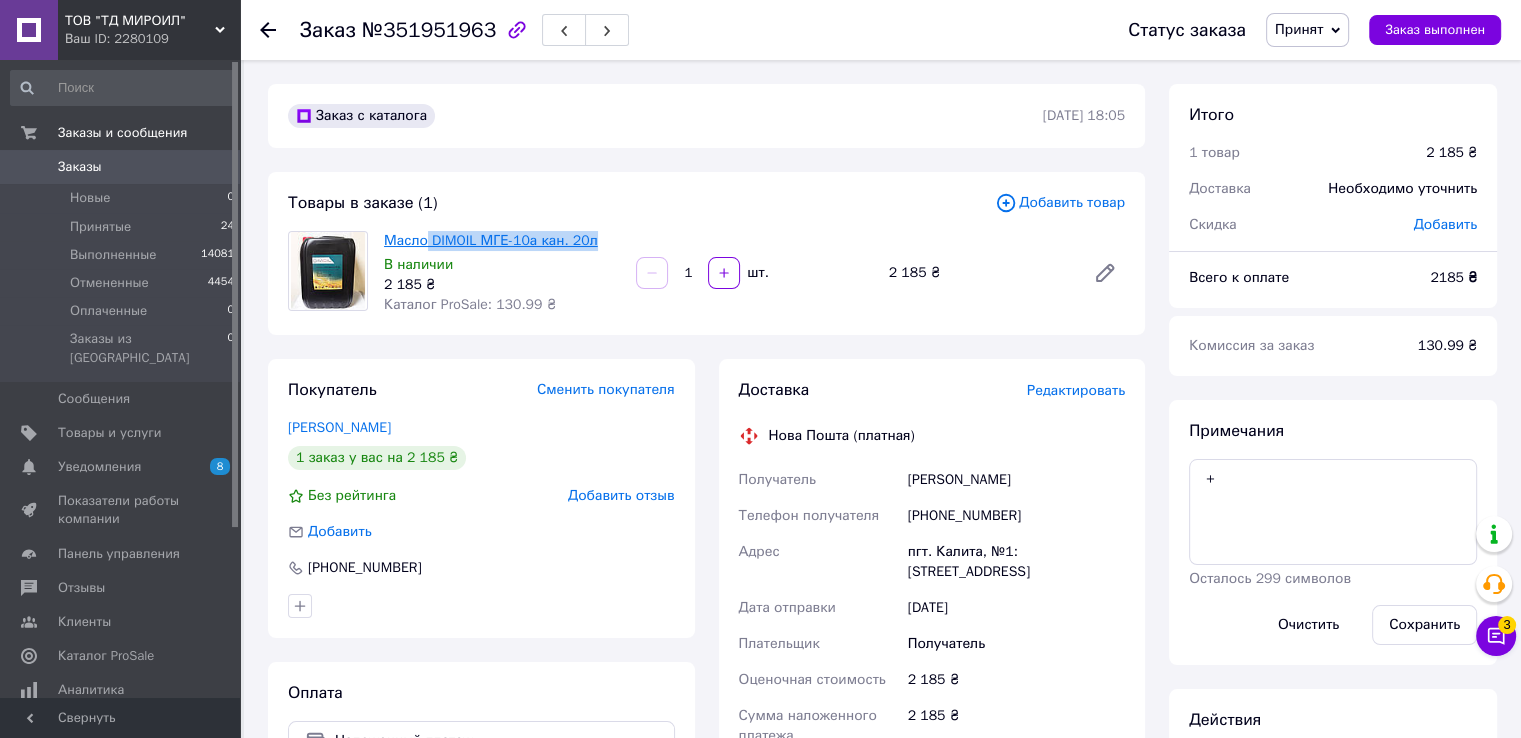 click on "Масло DIMOIL МГЕ-10а кан. 20л" at bounding box center [502, 241] 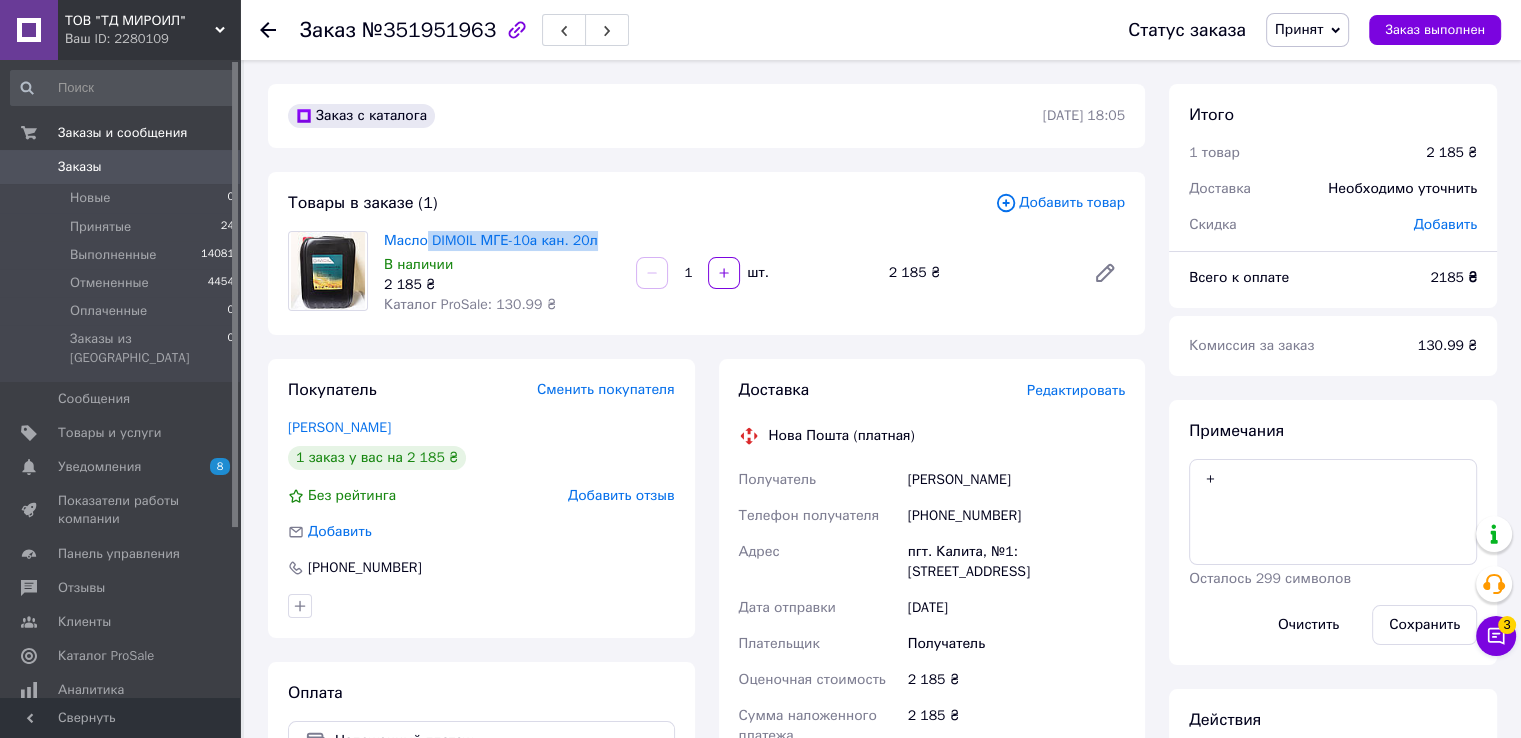 copy on "DIMOIL МГЕ-10а кан. 20л" 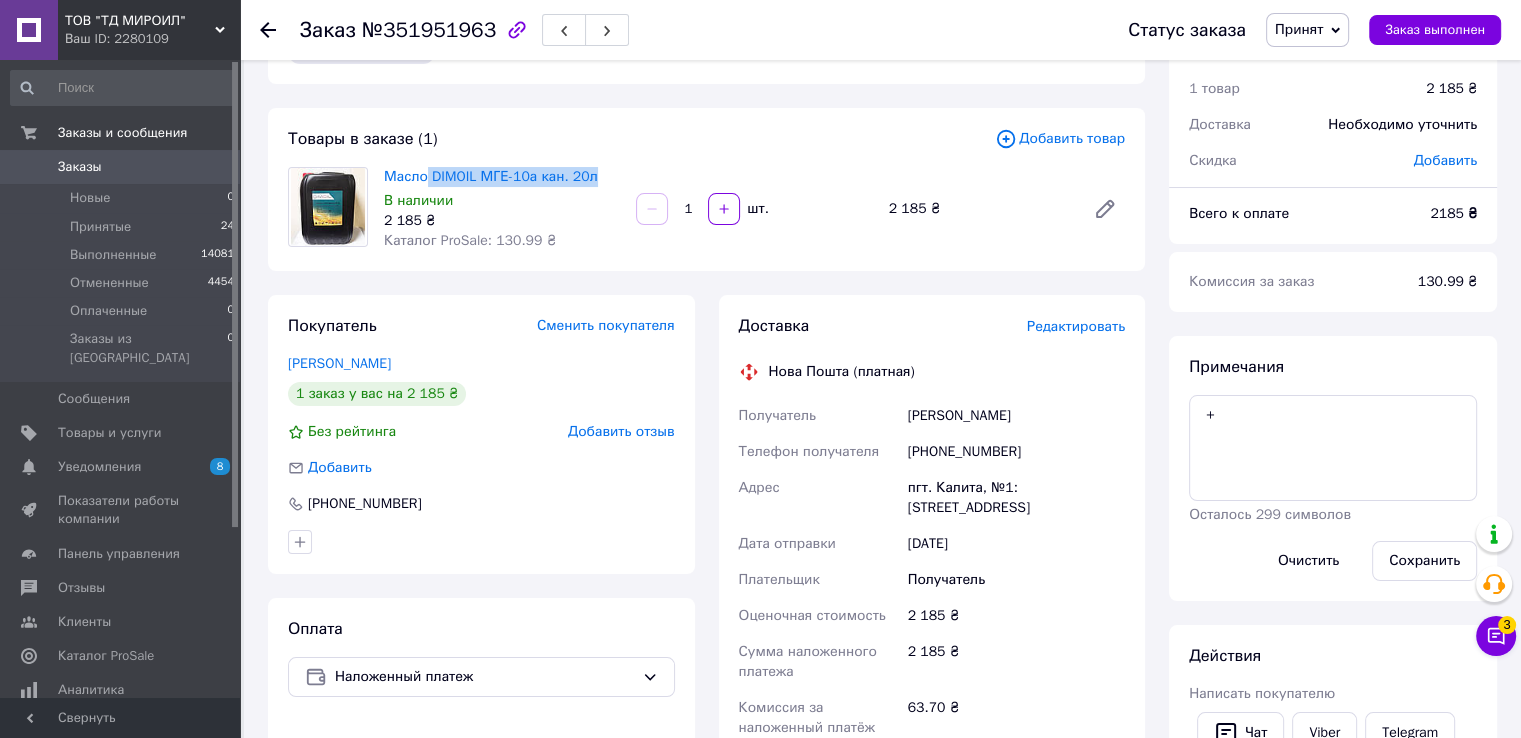 scroll, scrollTop: 100, scrollLeft: 0, axis: vertical 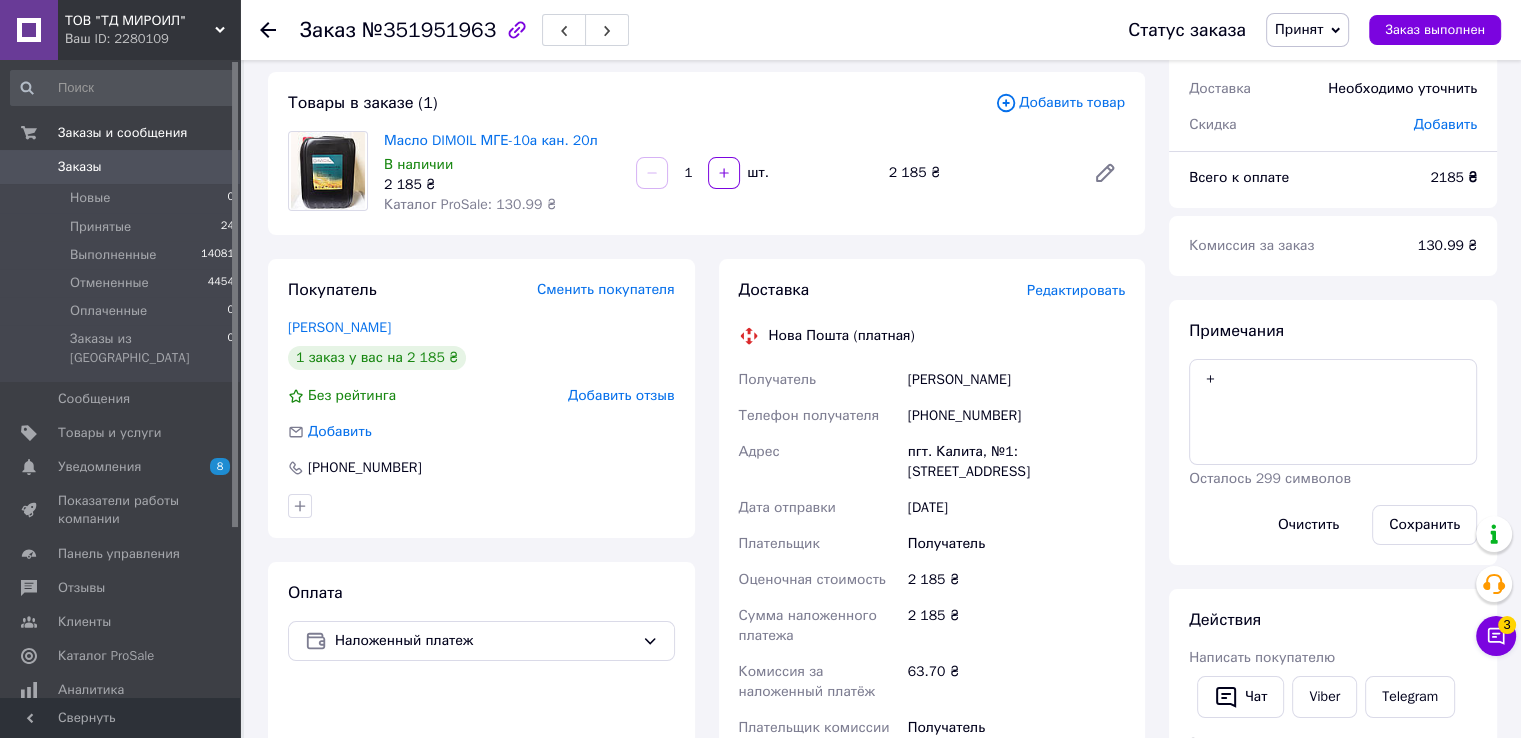 click on "пгт. Калита, №1: [STREET_ADDRESS]" at bounding box center (1016, 462) 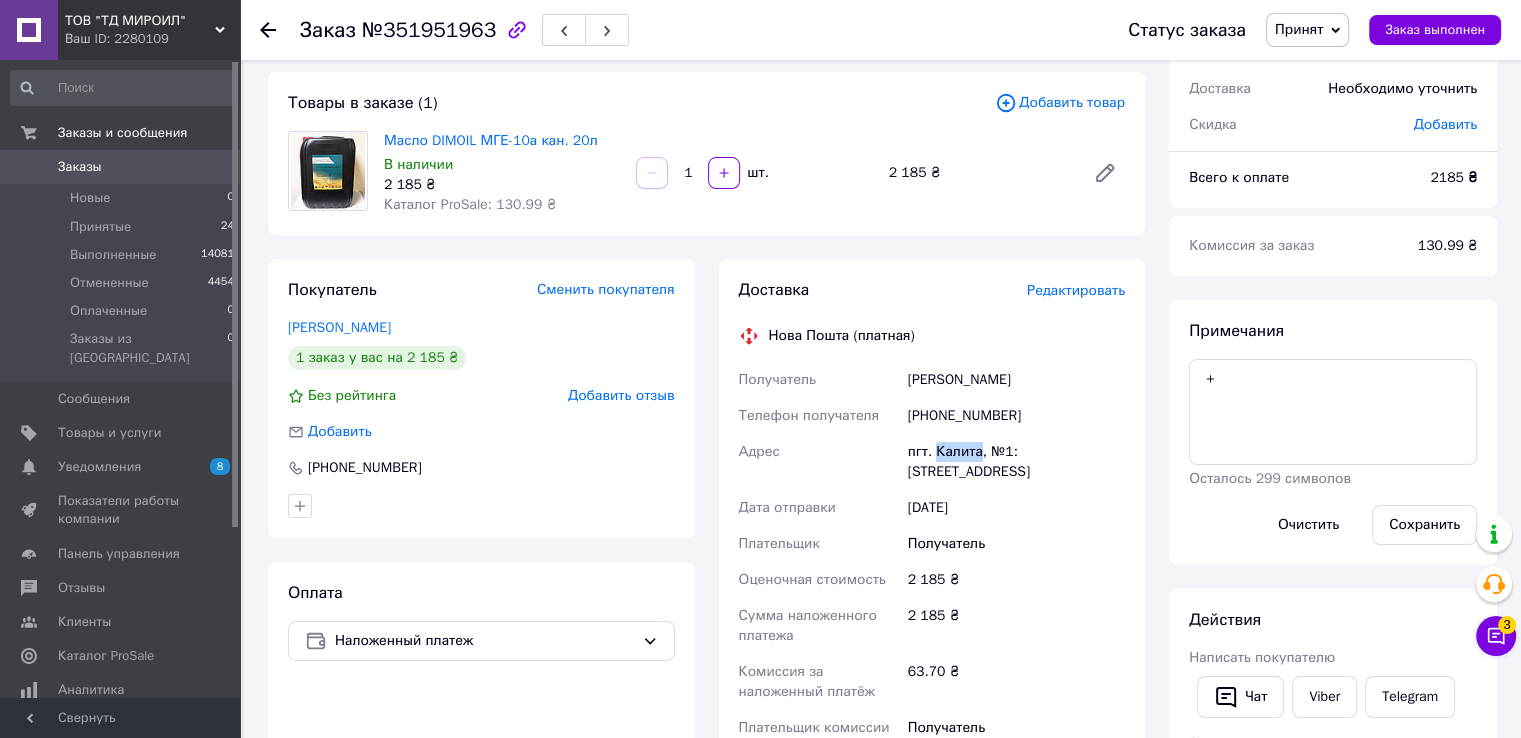 click on "пгт. Калита, №1: [STREET_ADDRESS]" at bounding box center (1016, 462) 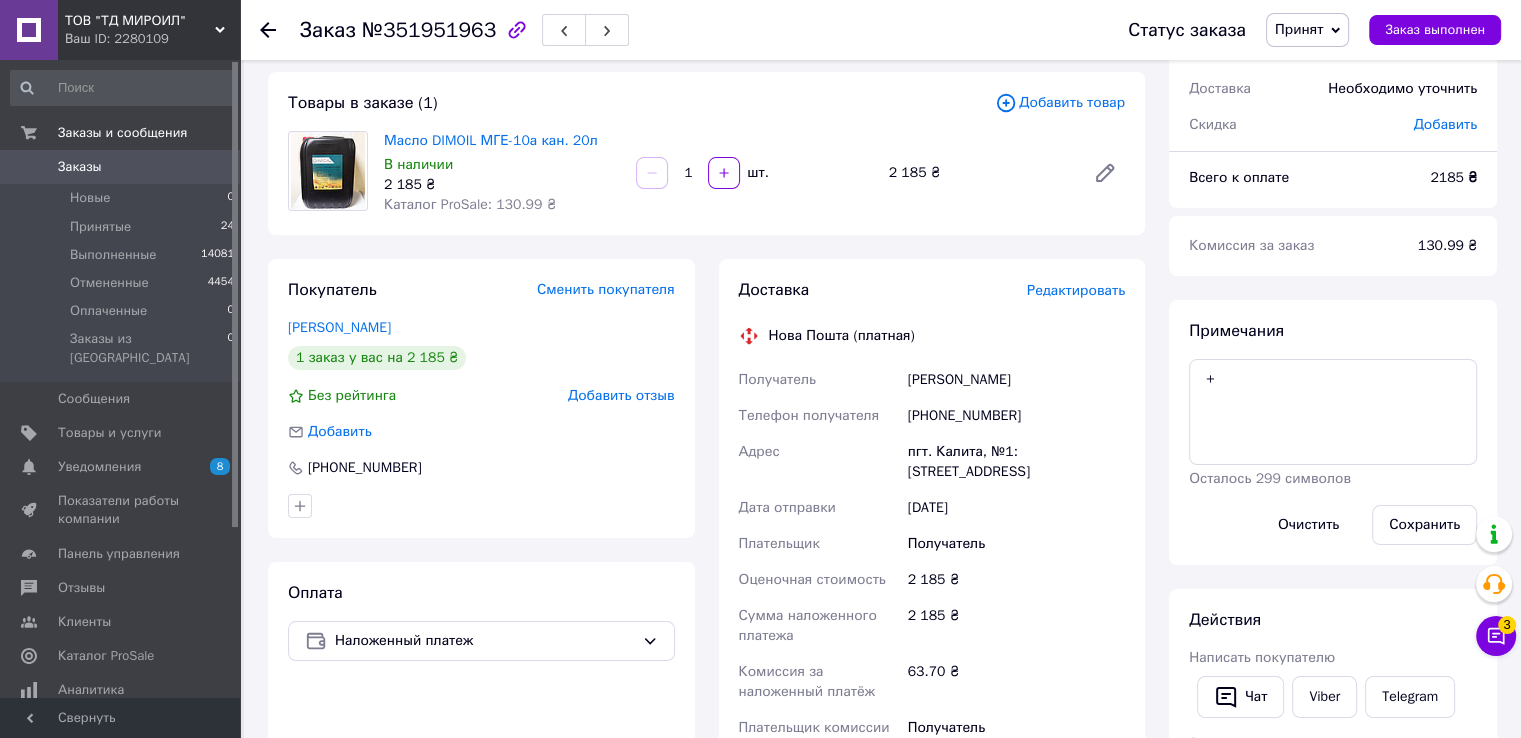 click on "Міщук Сергій Анатолійович" at bounding box center [1016, 380] 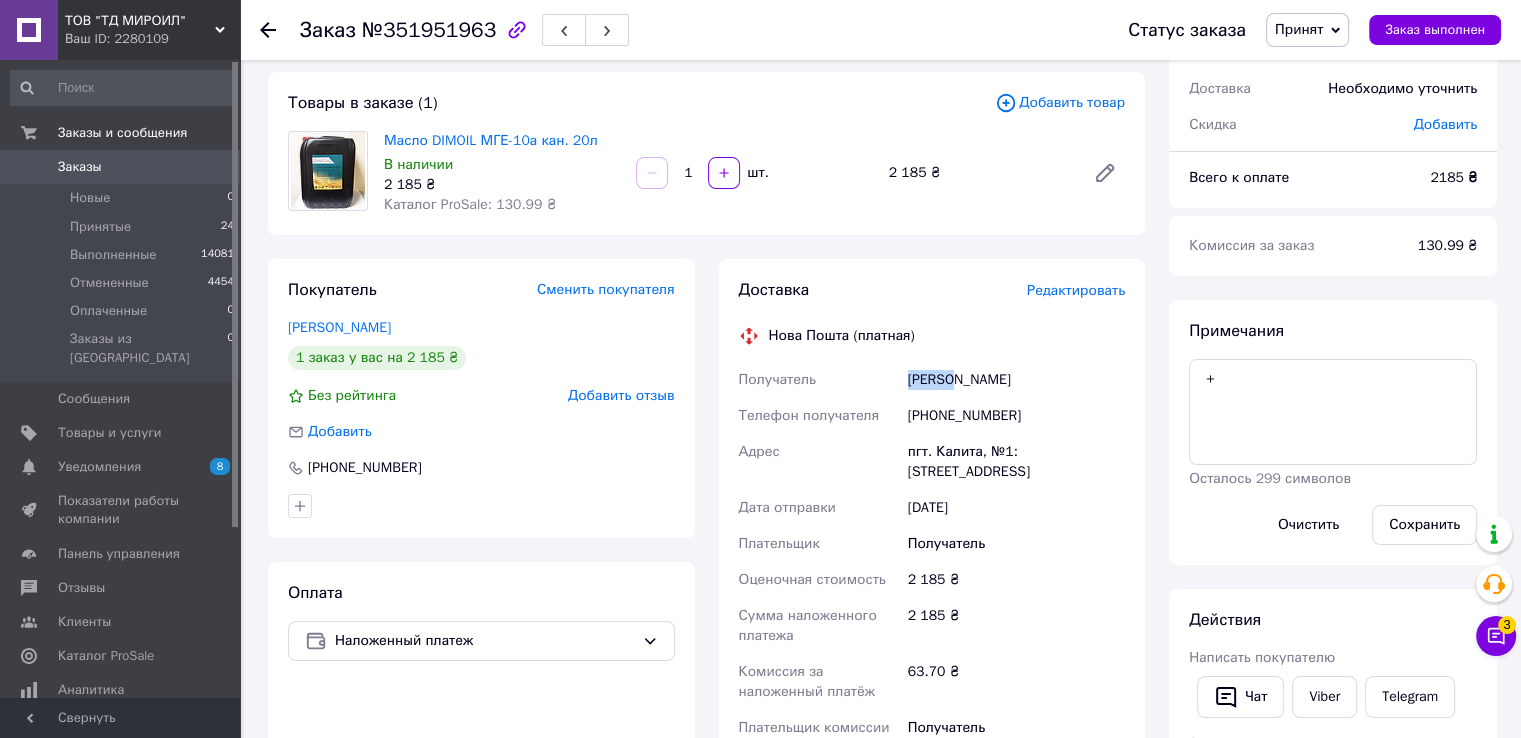 click on "Міщук Сергій Анатолійович" at bounding box center [1016, 380] 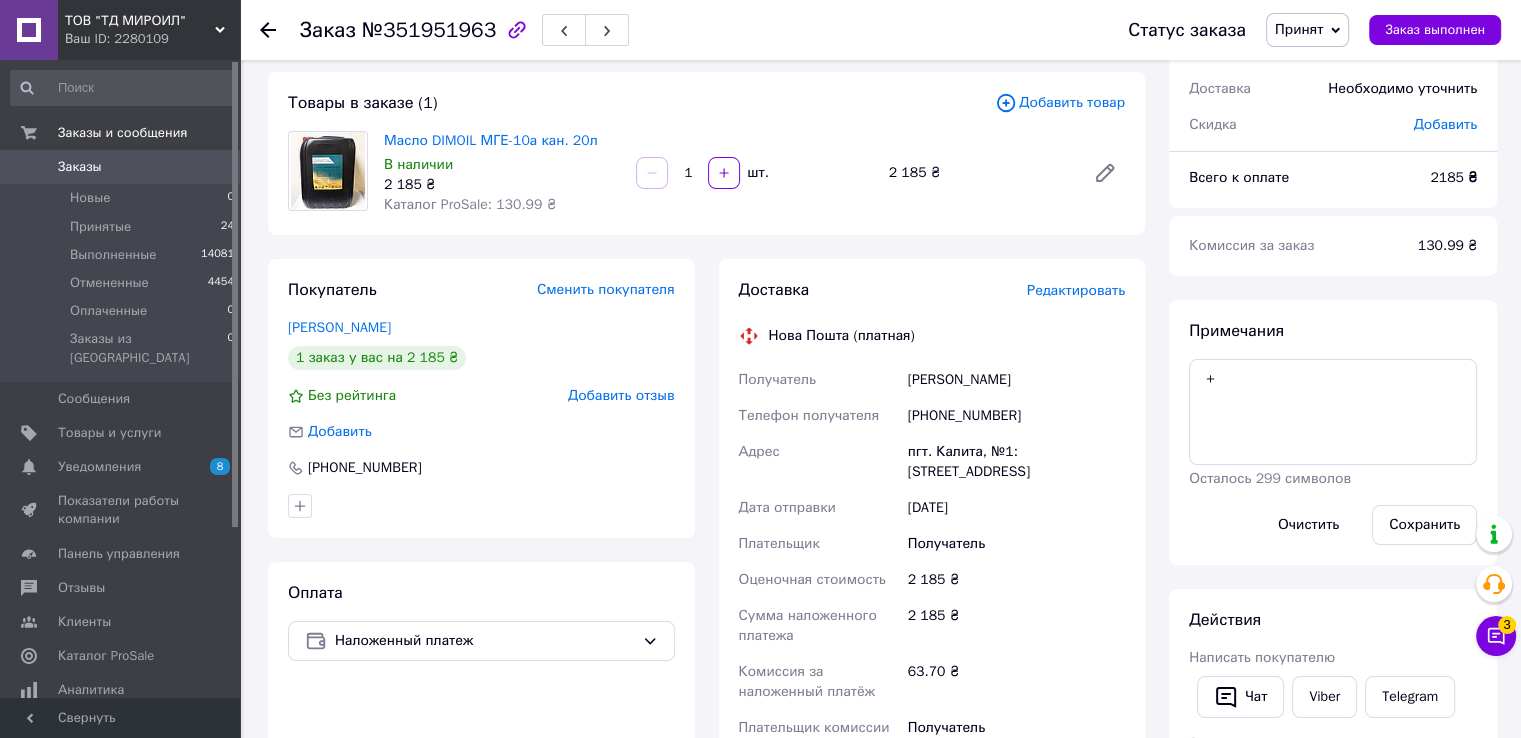 click on "[PHONE_NUMBER]" at bounding box center (1016, 416) 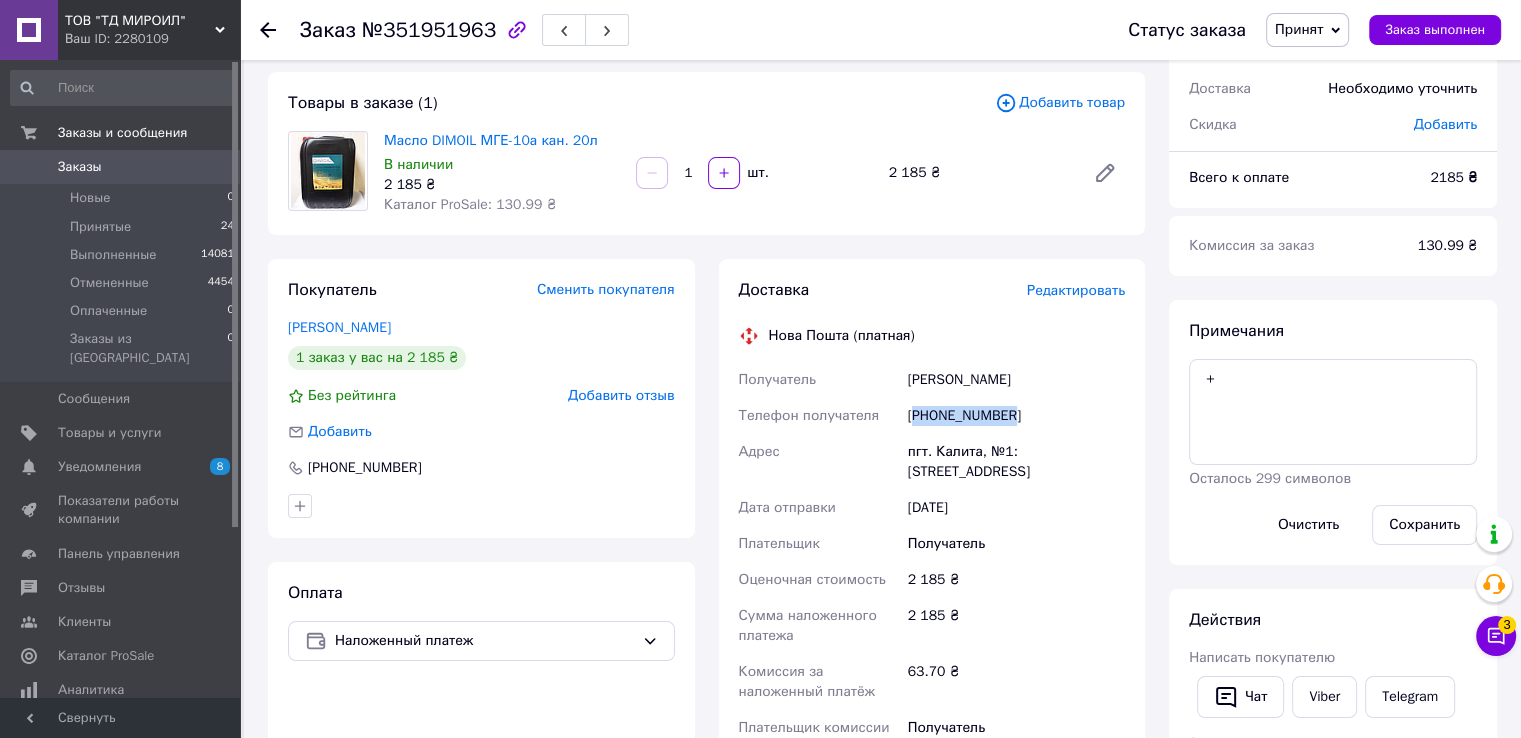 click on "[PHONE_NUMBER]" at bounding box center [1016, 416] 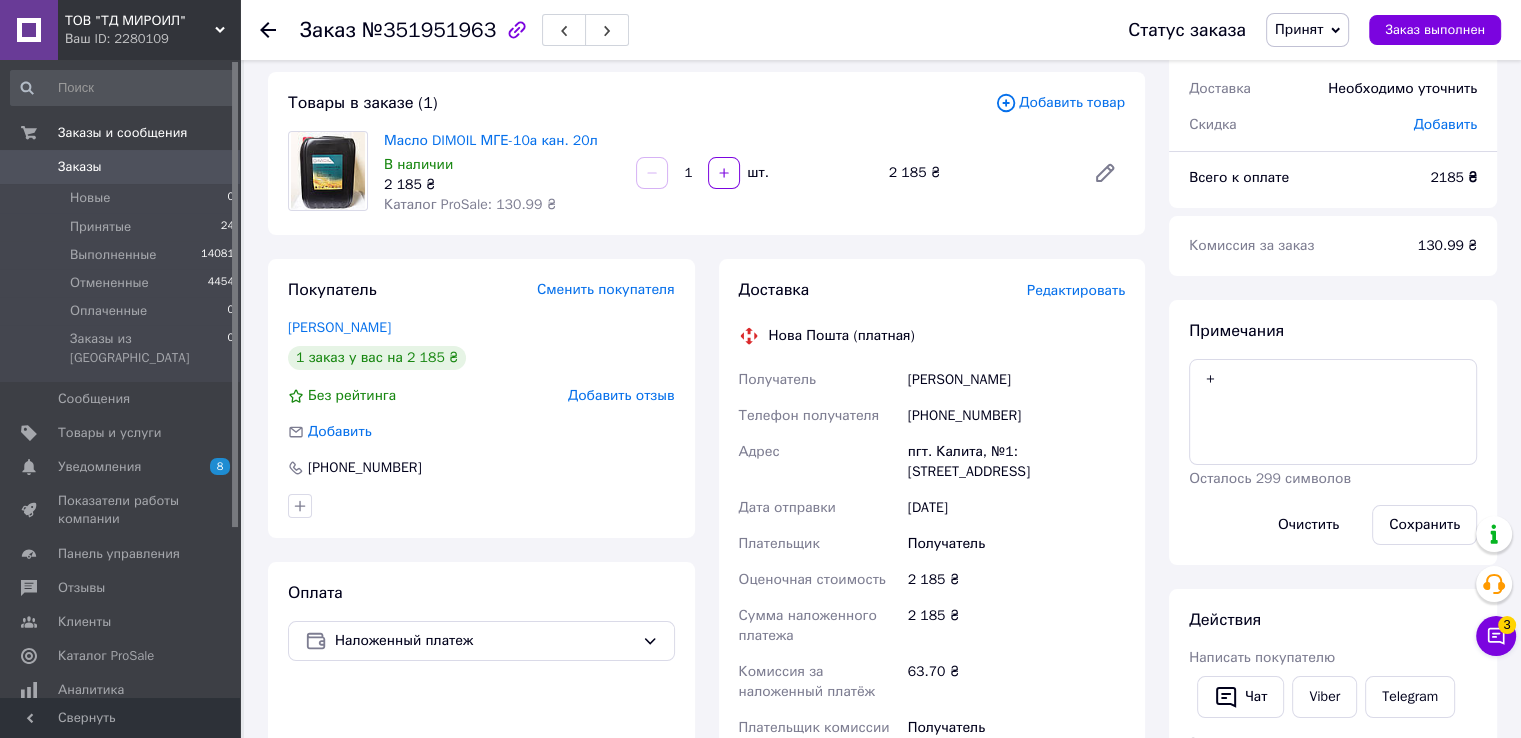 click on "Міщук Сергій Анатолійович" at bounding box center (1016, 380) 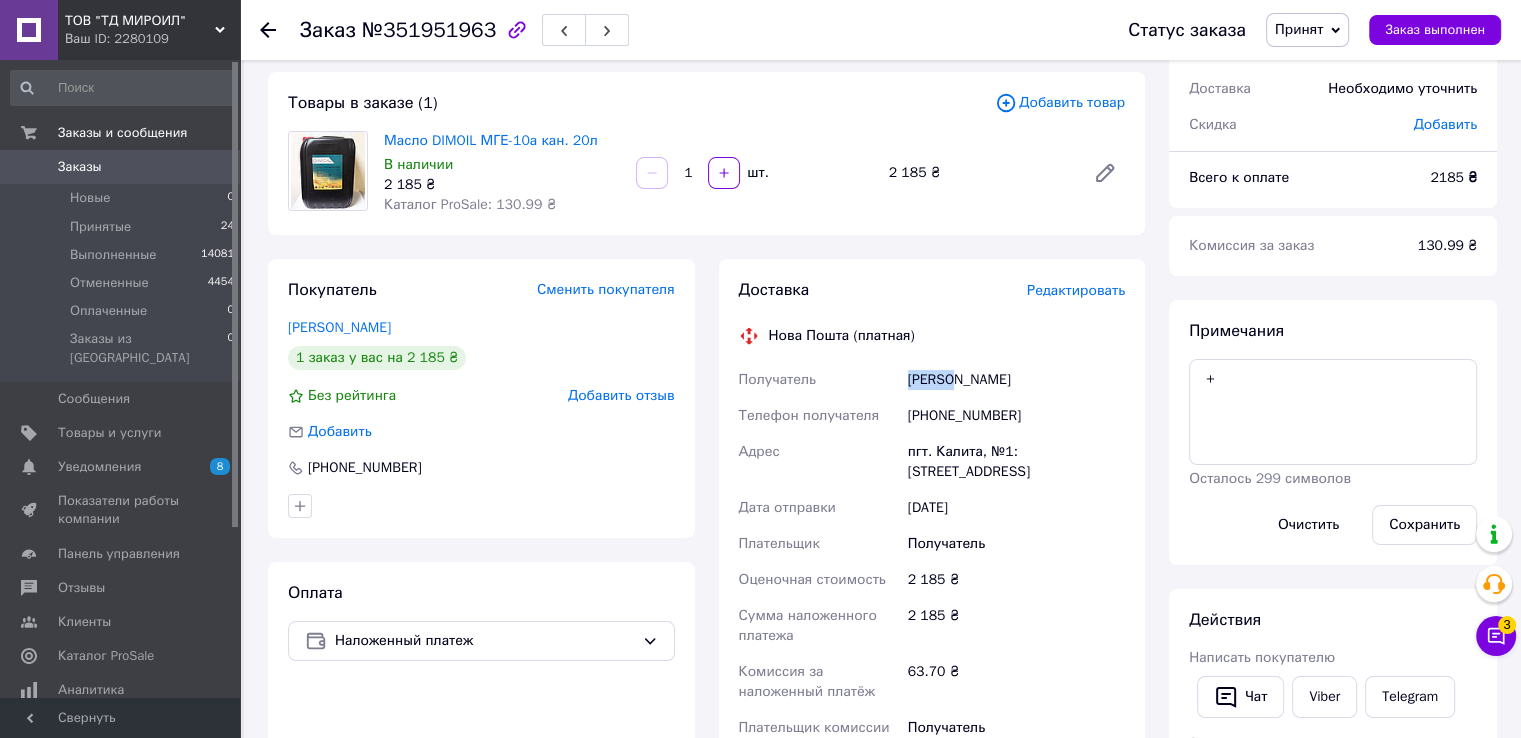 click on "Міщук Сергій Анатолійович" at bounding box center [1016, 380] 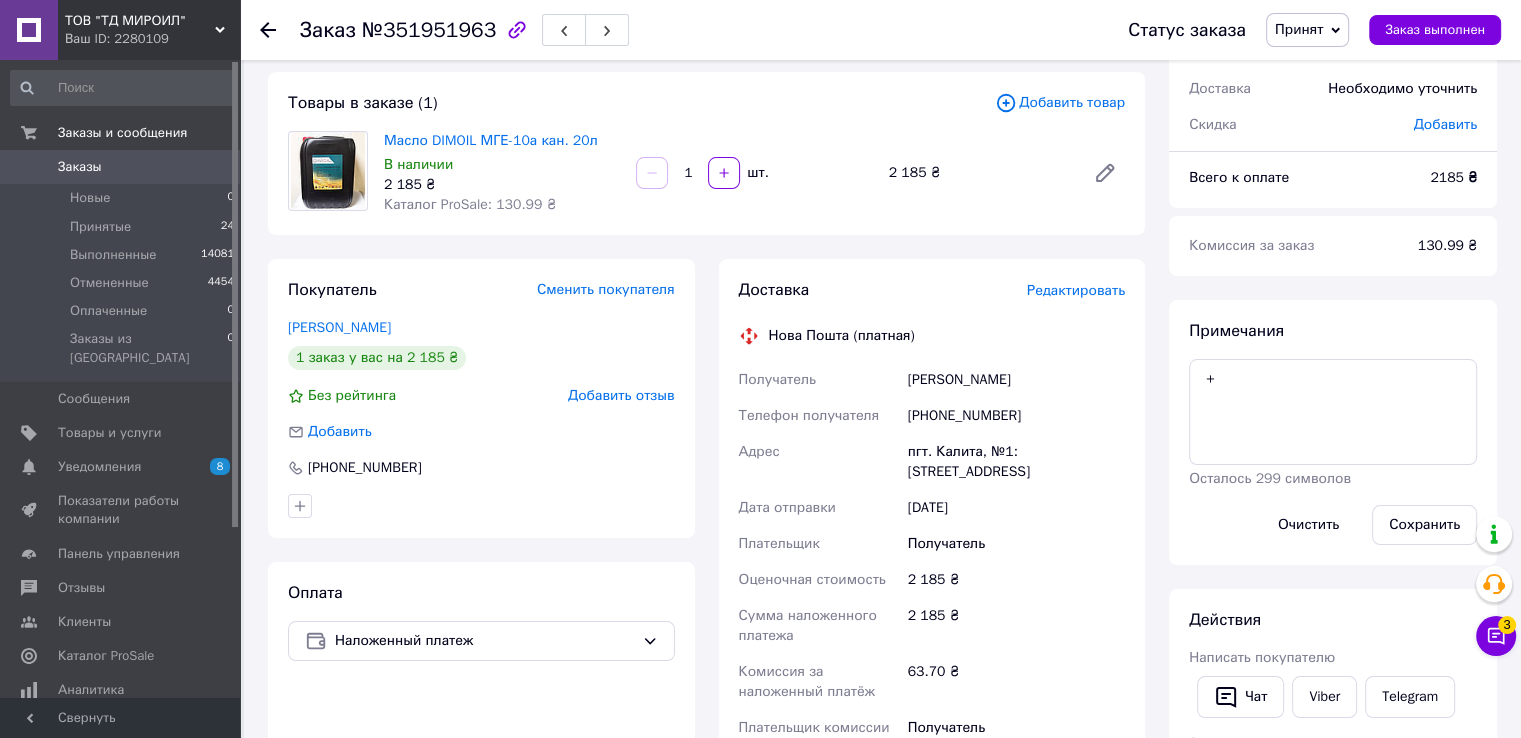 click on "Міщук Сергій Анатолійович" at bounding box center (1016, 380) 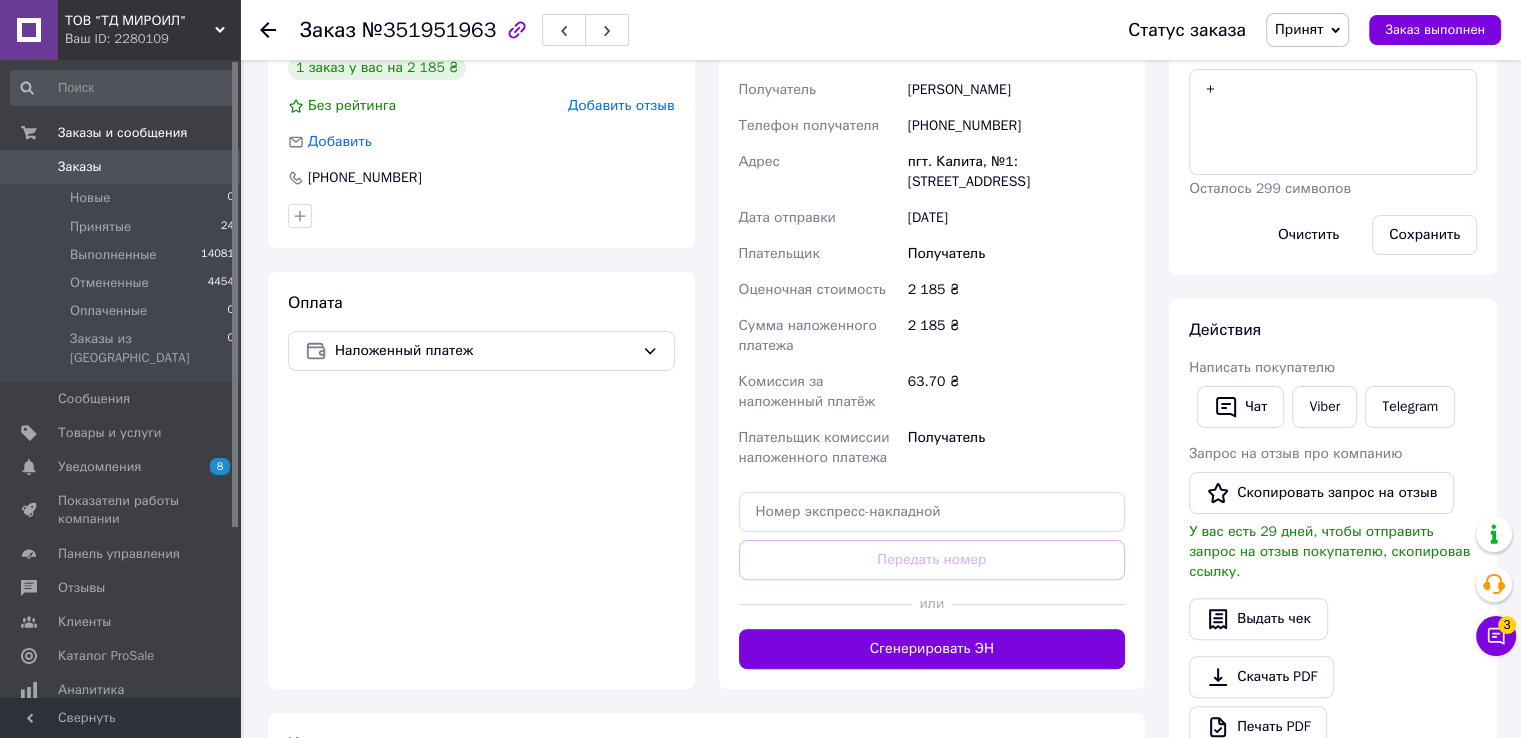 scroll, scrollTop: 400, scrollLeft: 0, axis: vertical 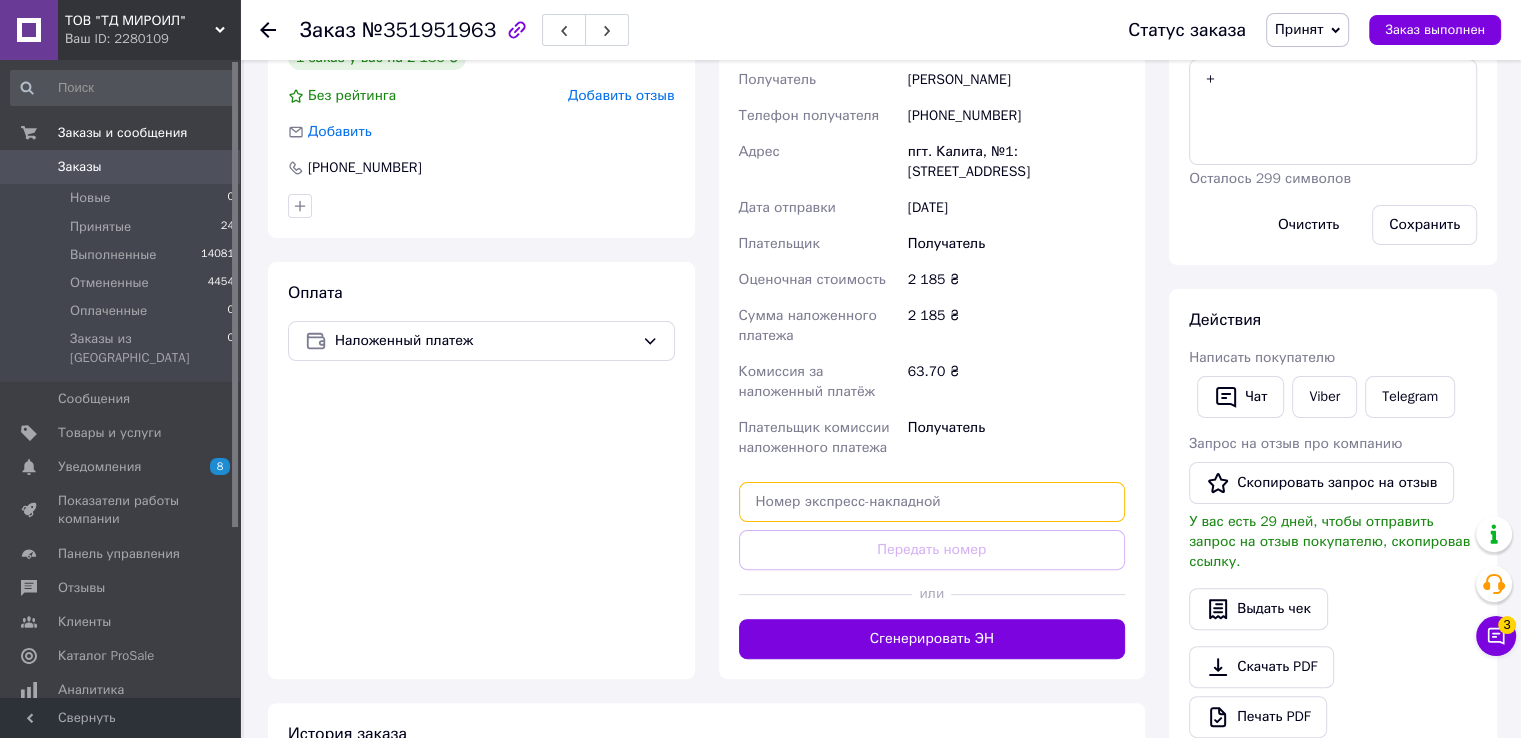 click at bounding box center (932, 502) 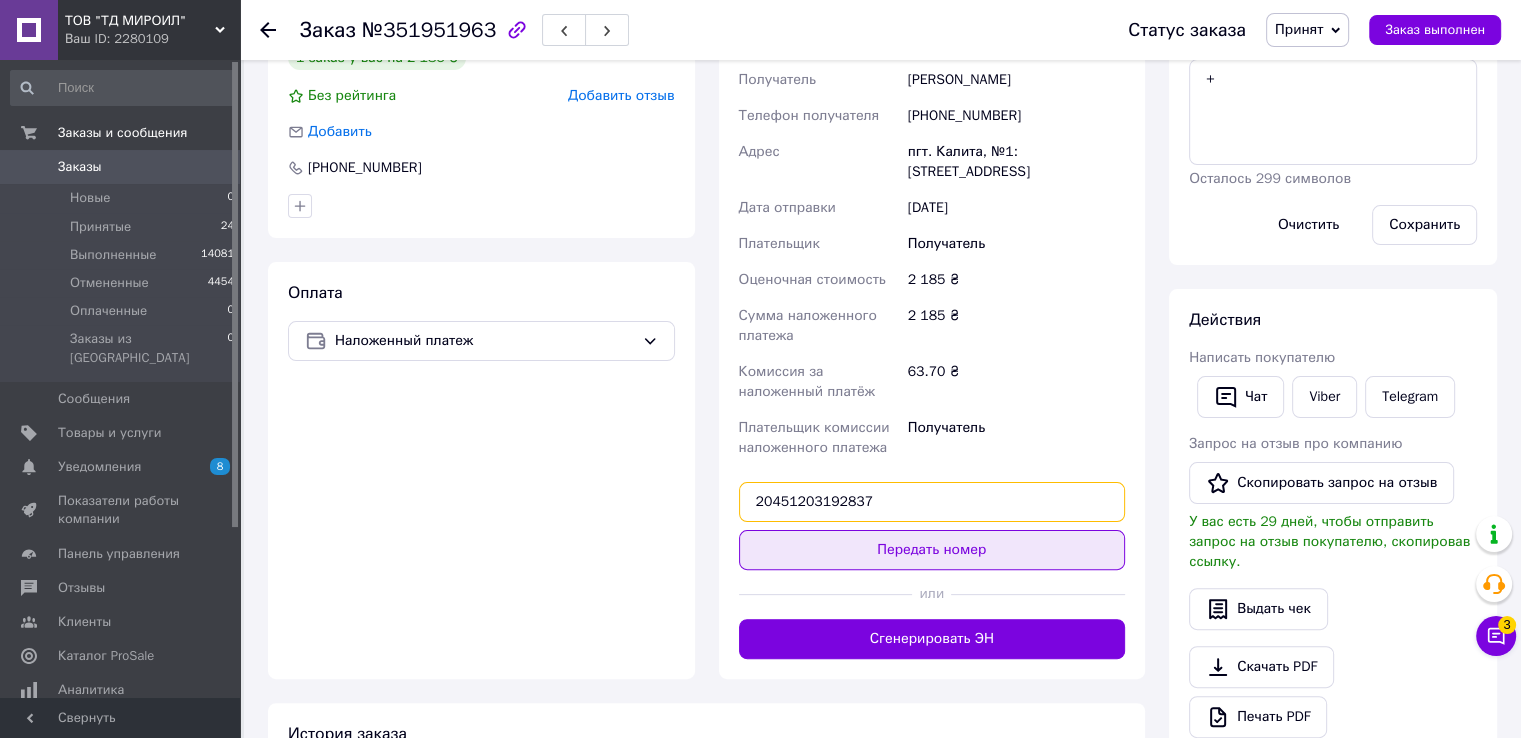 type on "20451203192837" 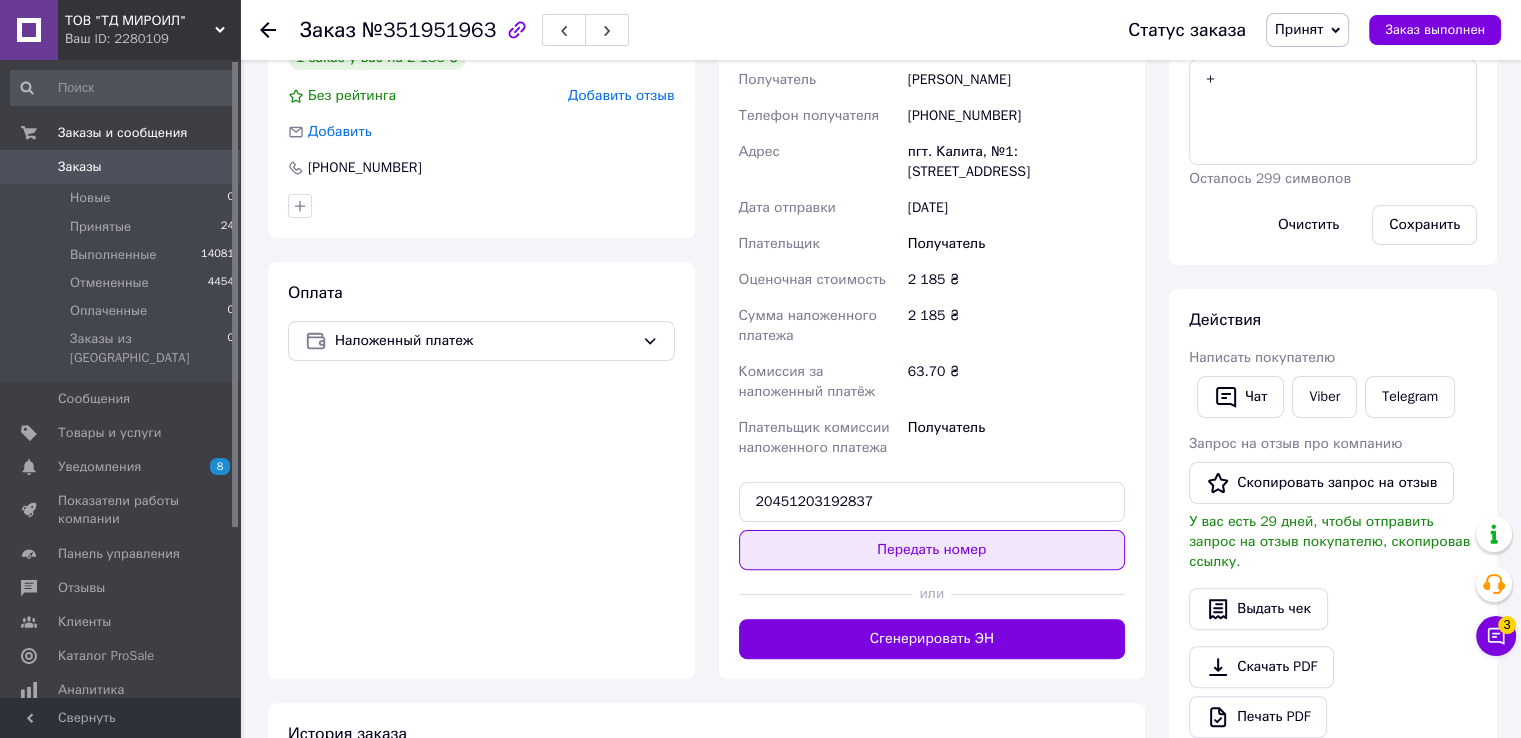 click on "Передать номер" at bounding box center [932, 550] 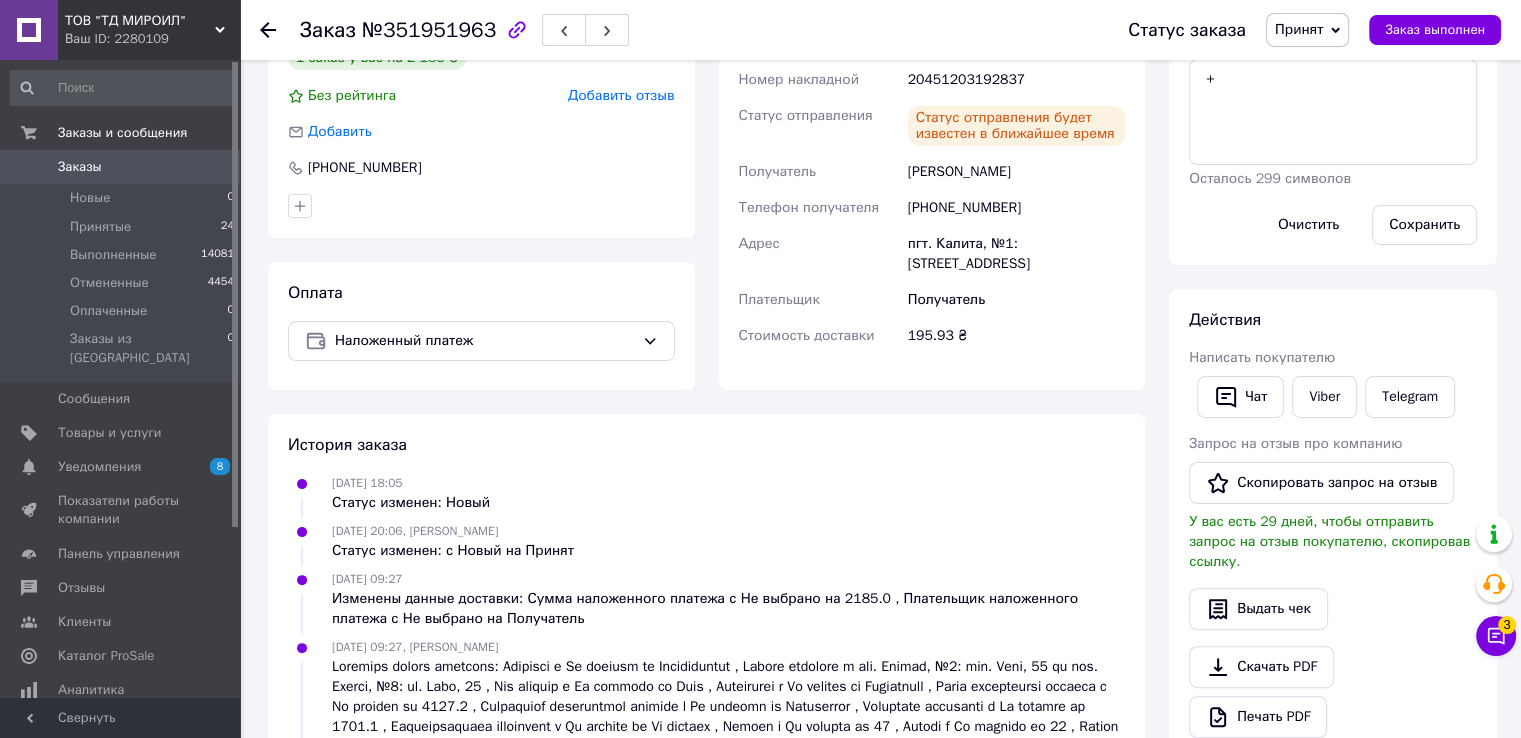 click at bounding box center [280, 30] 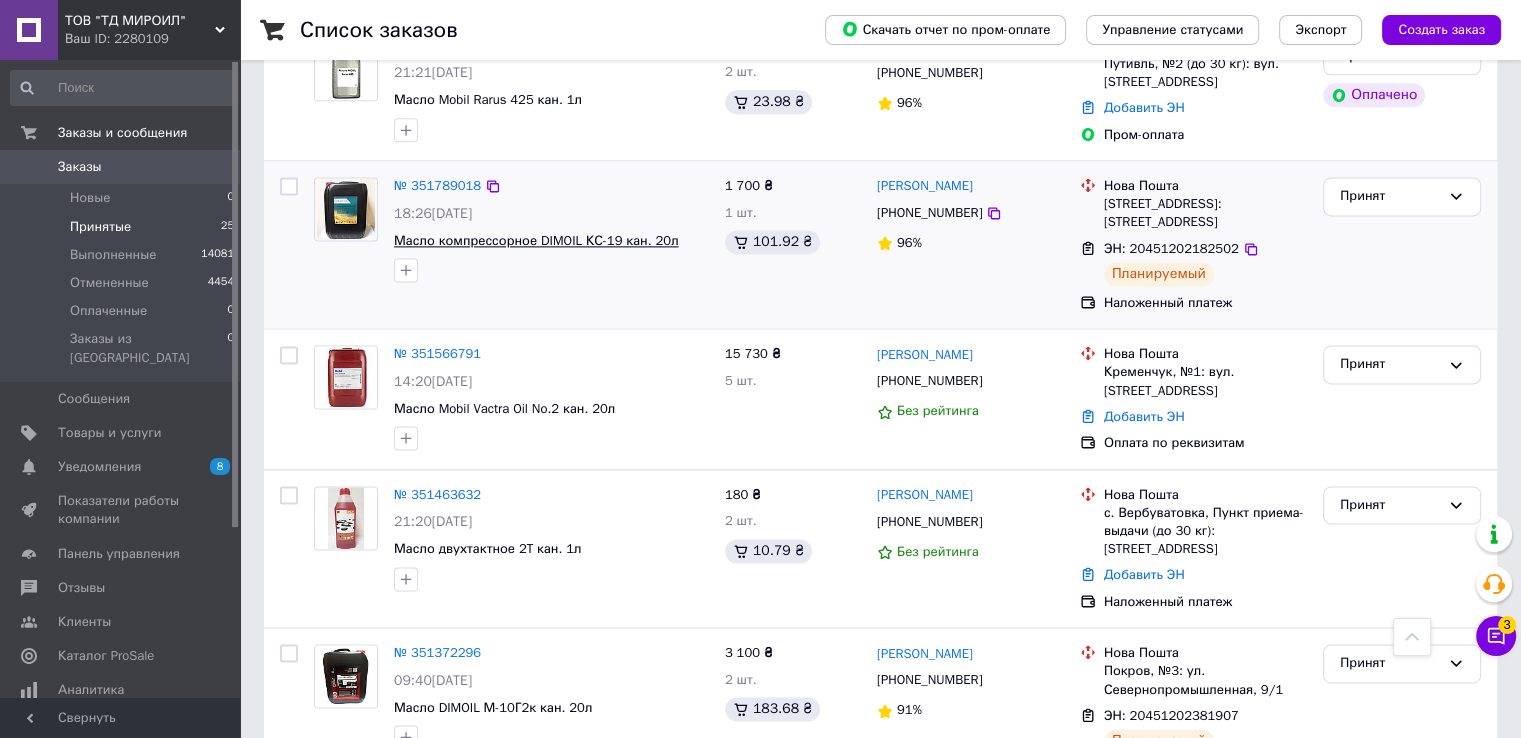 scroll, scrollTop: 2700, scrollLeft: 0, axis: vertical 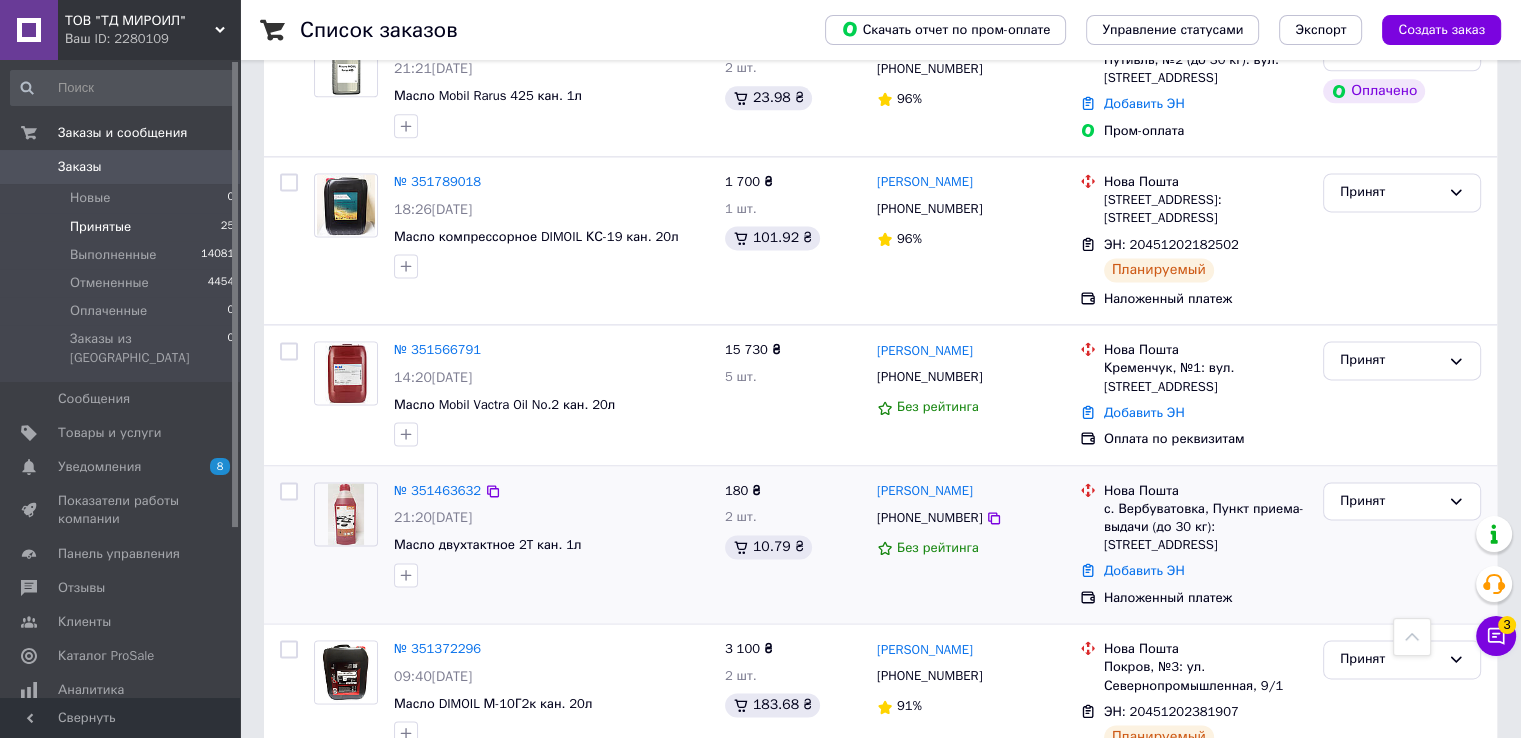 click on "Принят" at bounding box center (1402, 545) 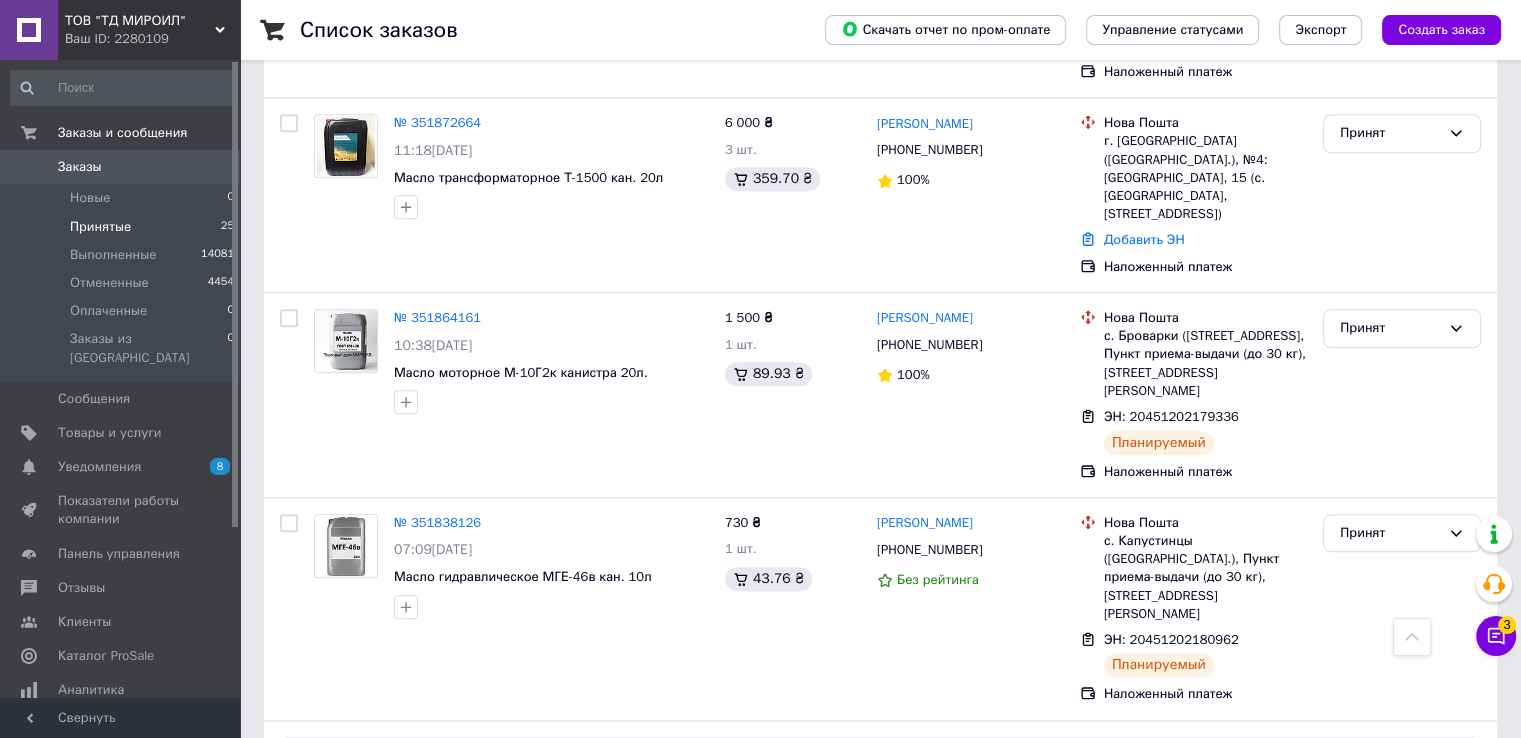 scroll, scrollTop: 1596, scrollLeft: 0, axis: vertical 